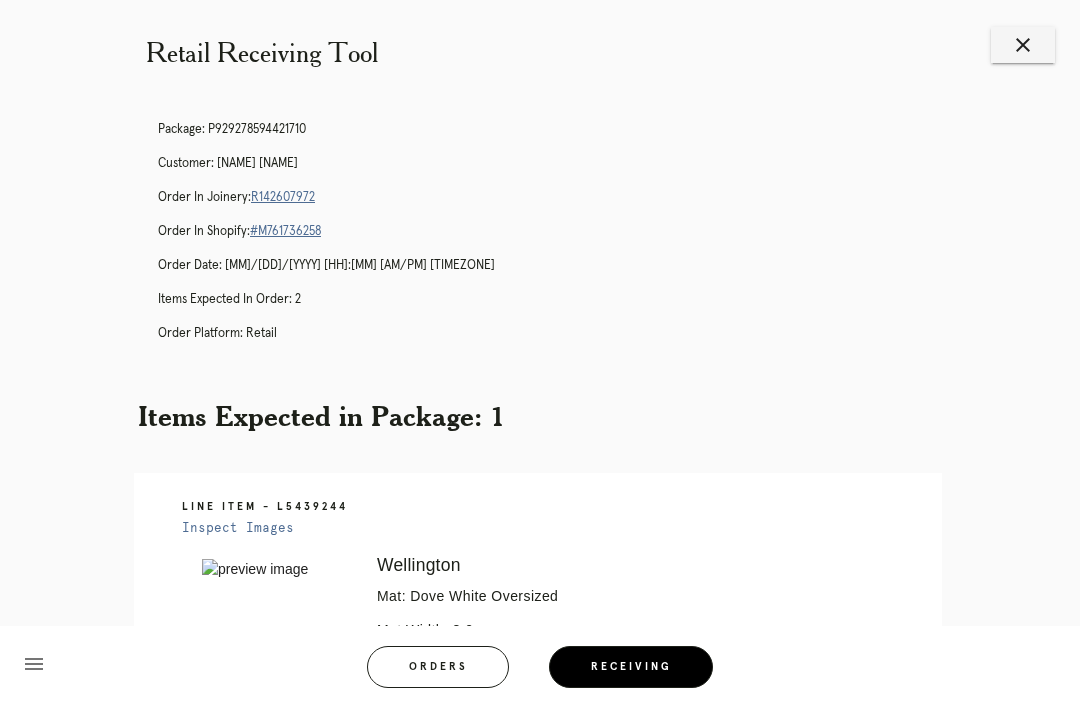 scroll, scrollTop: 0, scrollLeft: 0, axis: both 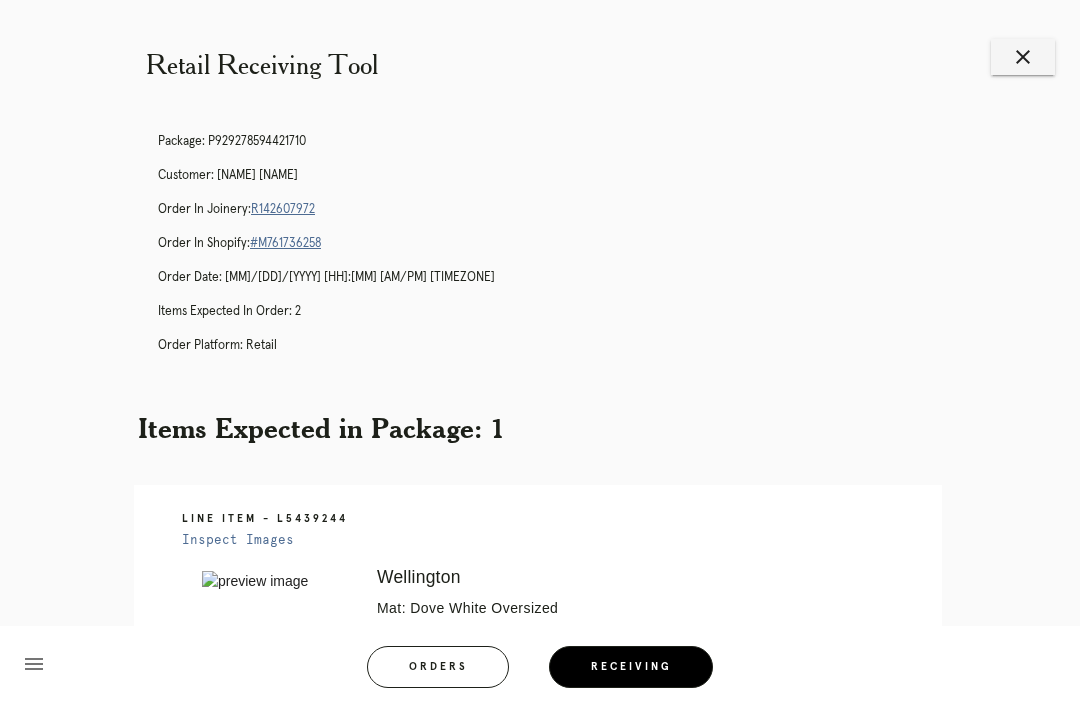 click on "close" at bounding box center [1023, 57] 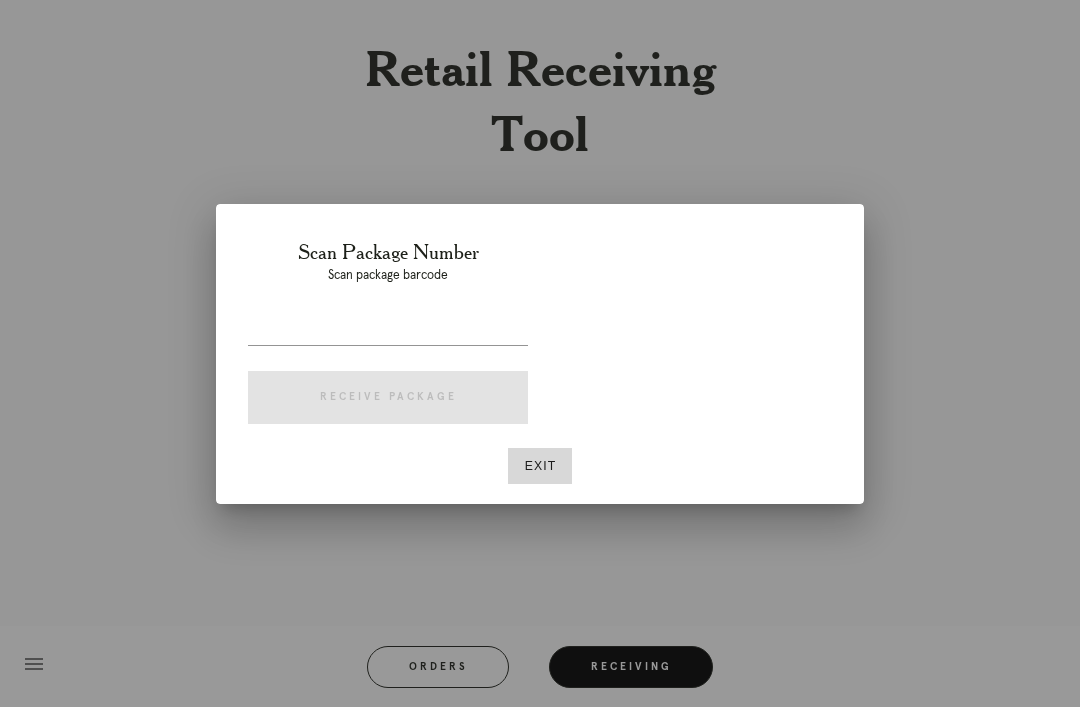 scroll, scrollTop: 0, scrollLeft: 0, axis: both 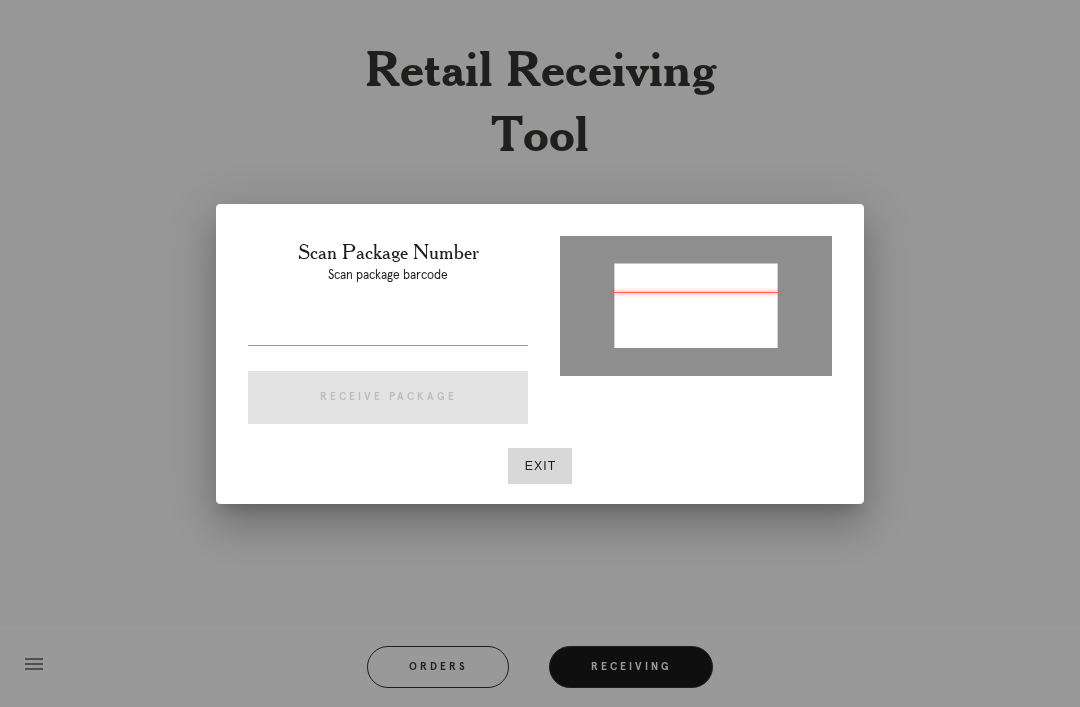 click at bounding box center [696, 304] 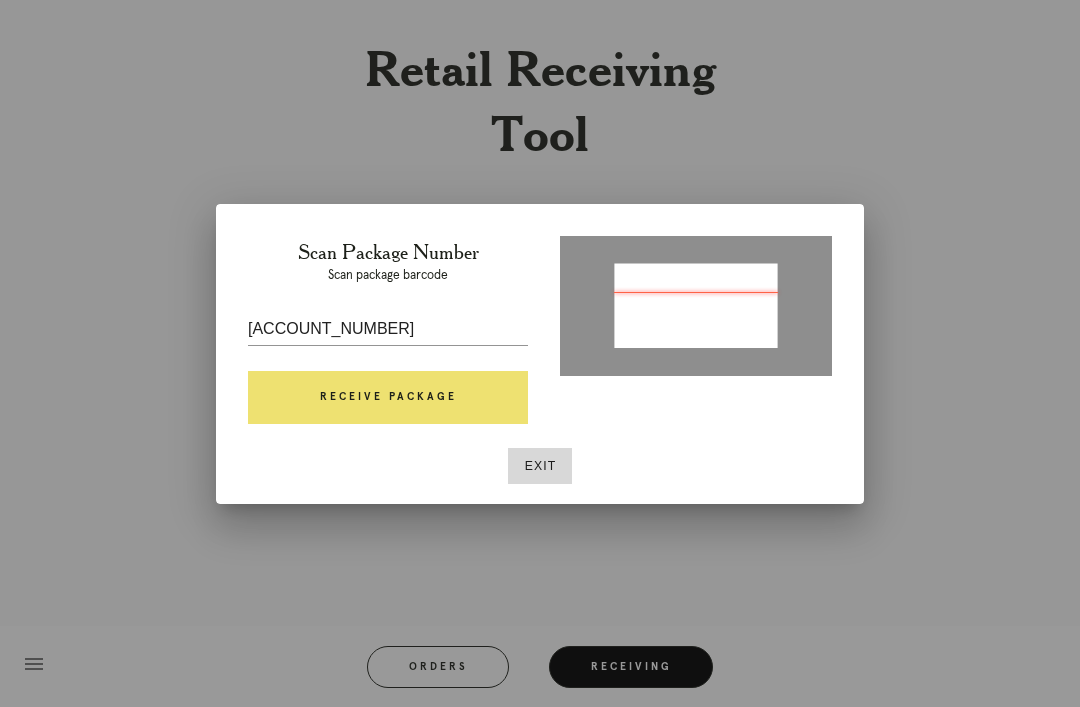 click on "Receive Package" at bounding box center [388, 398] 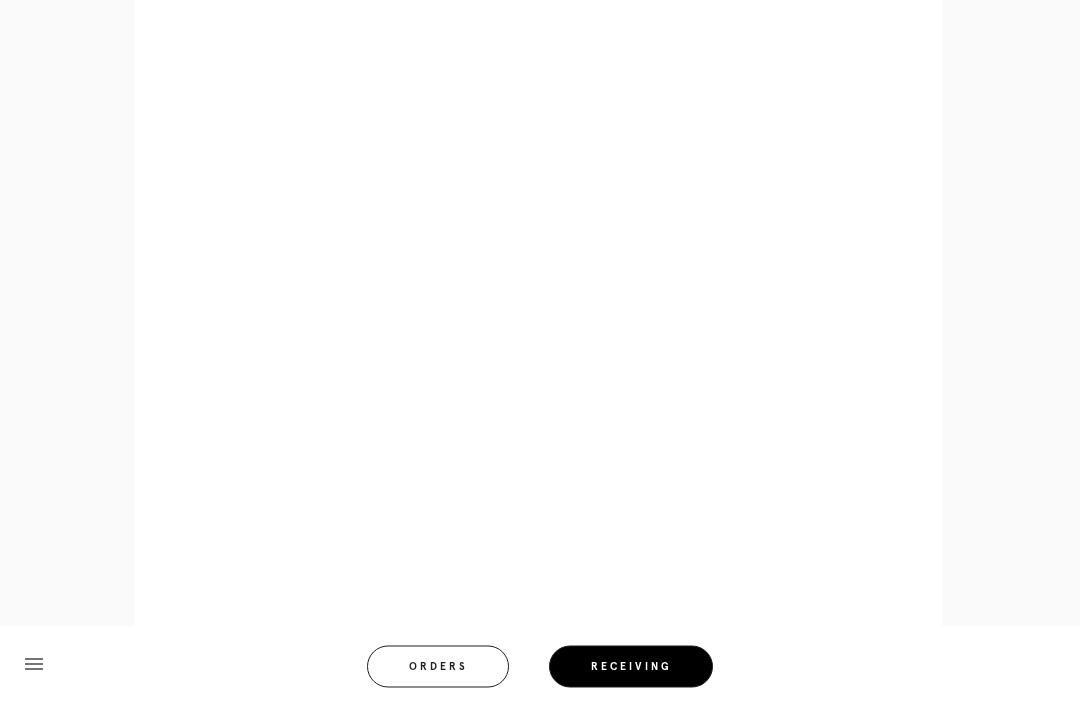 scroll, scrollTop: 892, scrollLeft: 0, axis: vertical 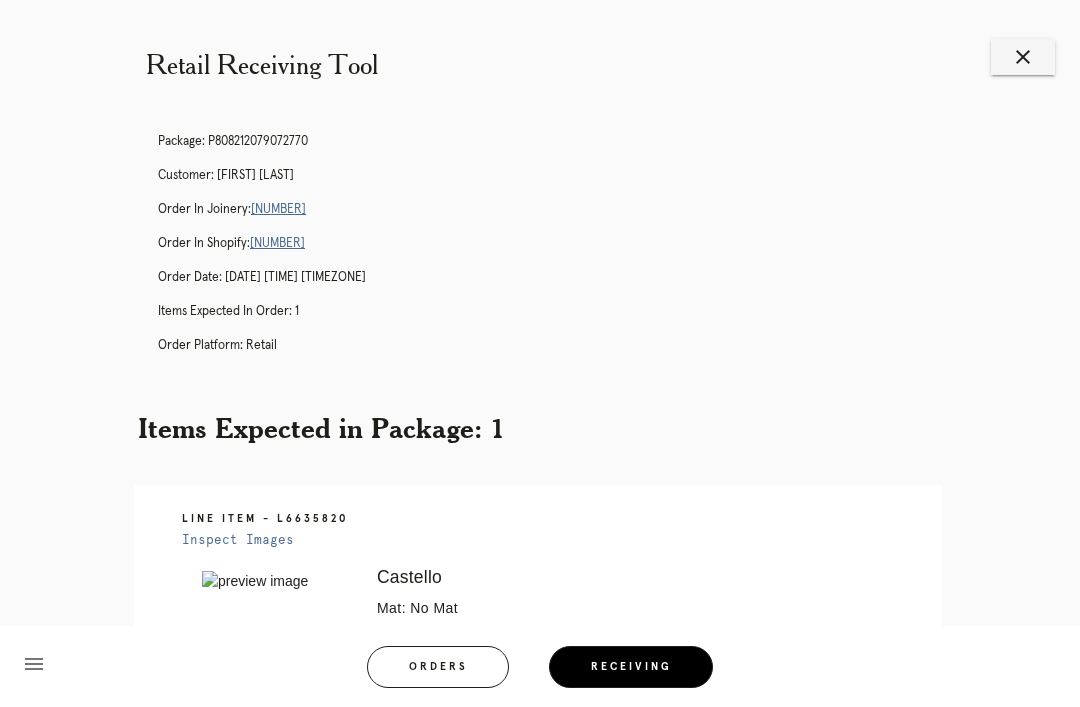 click on "close" at bounding box center (1023, 57) 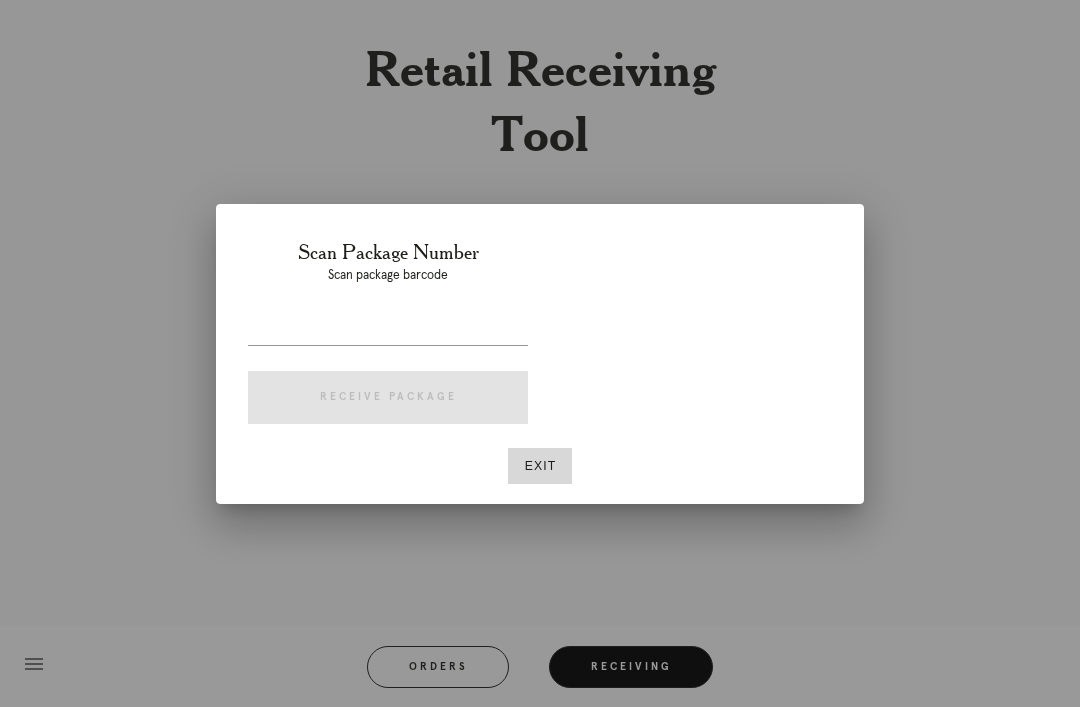 scroll, scrollTop: 0, scrollLeft: 0, axis: both 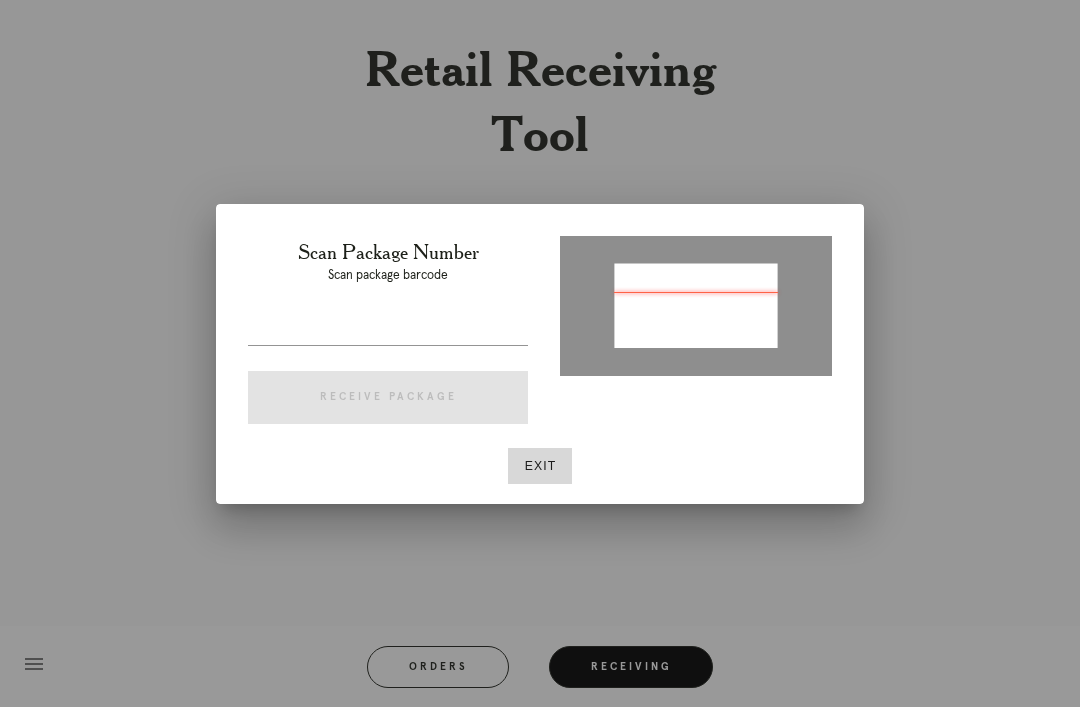 type on "P625005806925963" 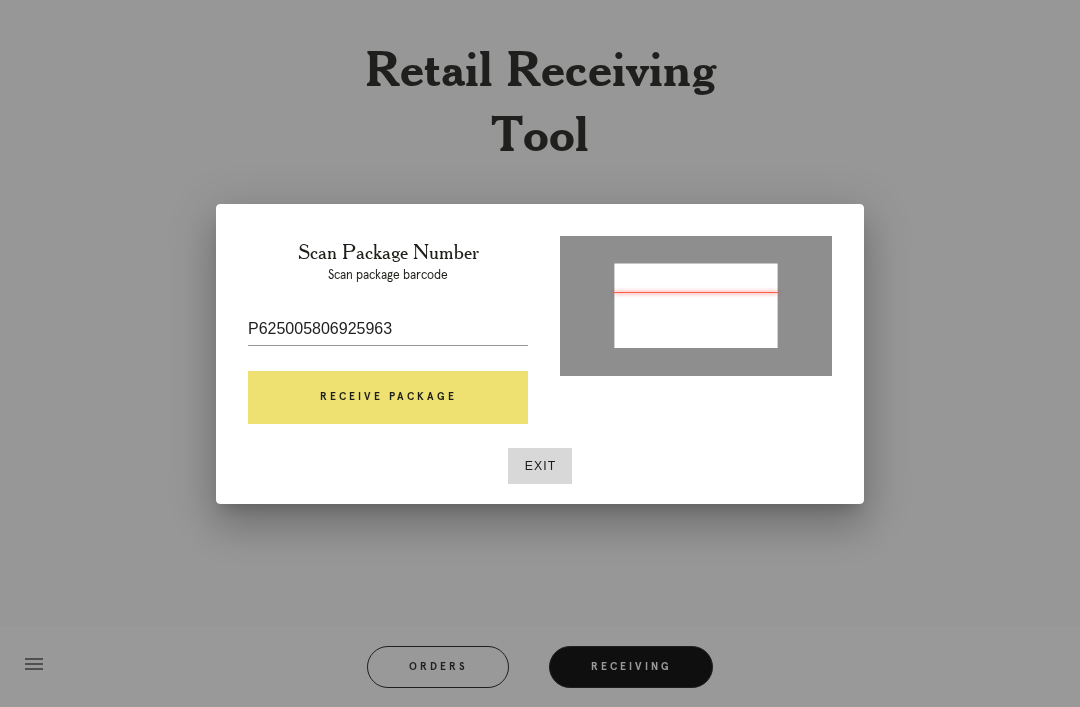 click on "Receive Package" at bounding box center [388, 398] 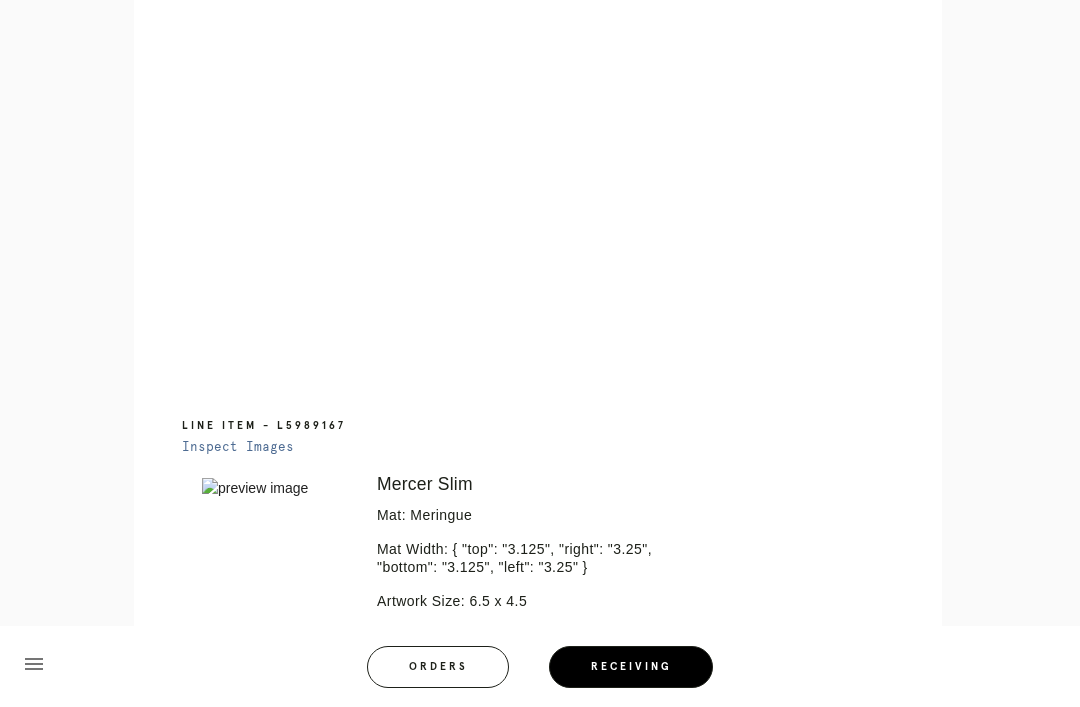 scroll, scrollTop: 1106, scrollLeft: 0, axis: vertical 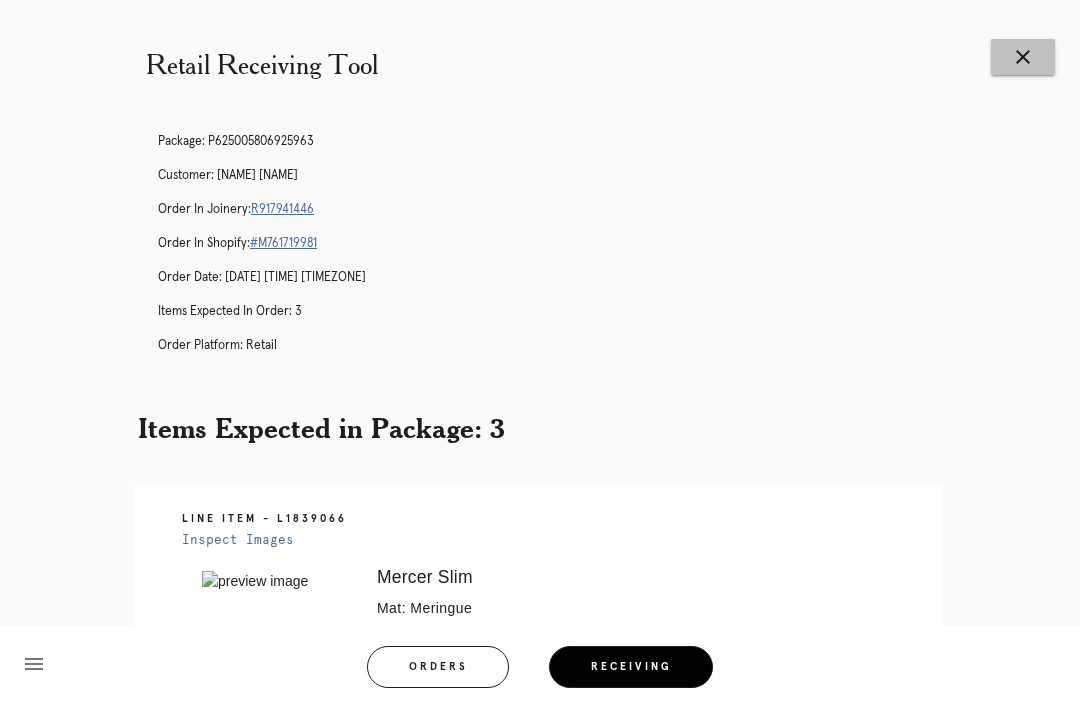 click on "close" at bounding box center [1023, 57] 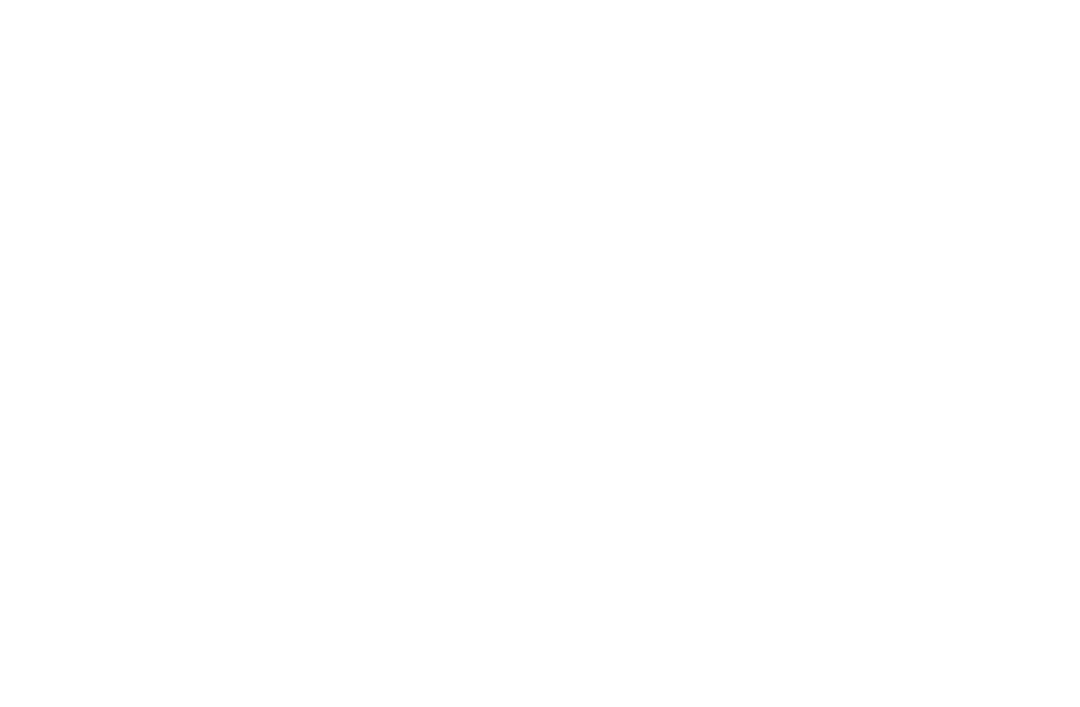 scroll, scrollTop: 0, scrollLeft: 0, axis: both 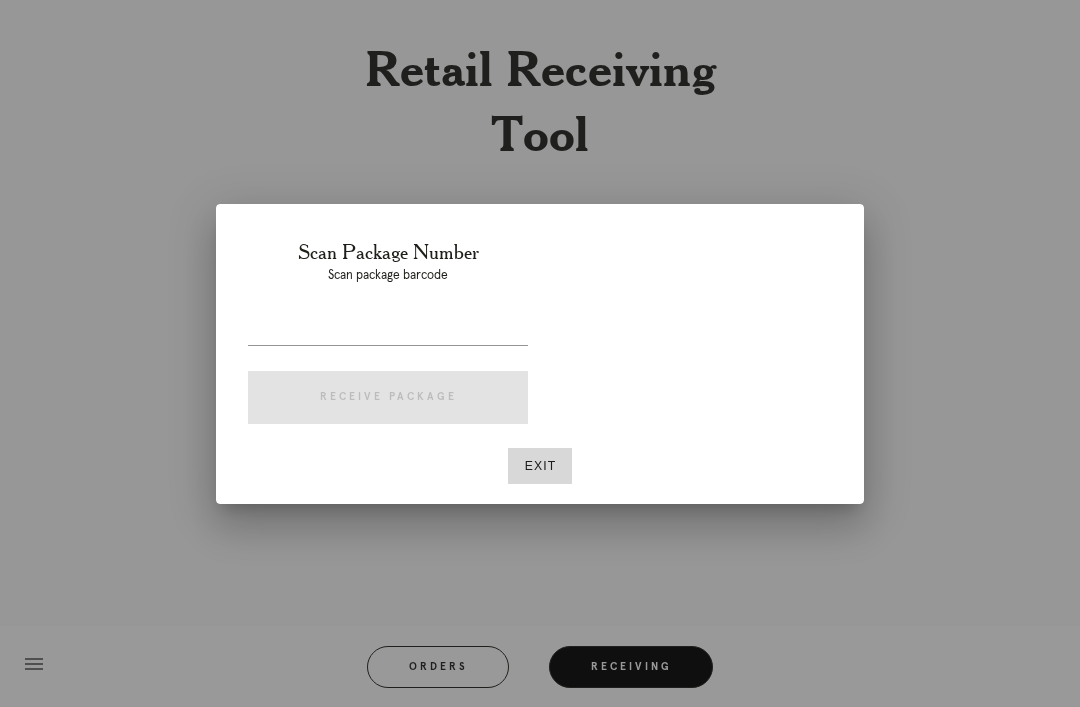 click at bounding box center (388, 329) 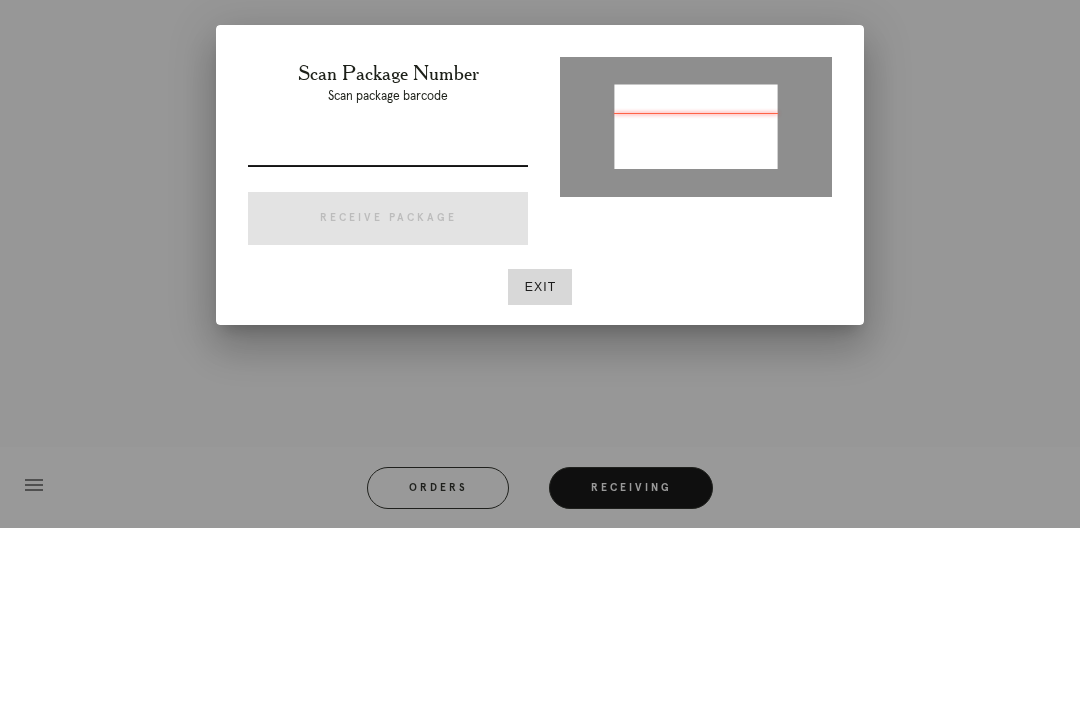 type on "P075012171511422" 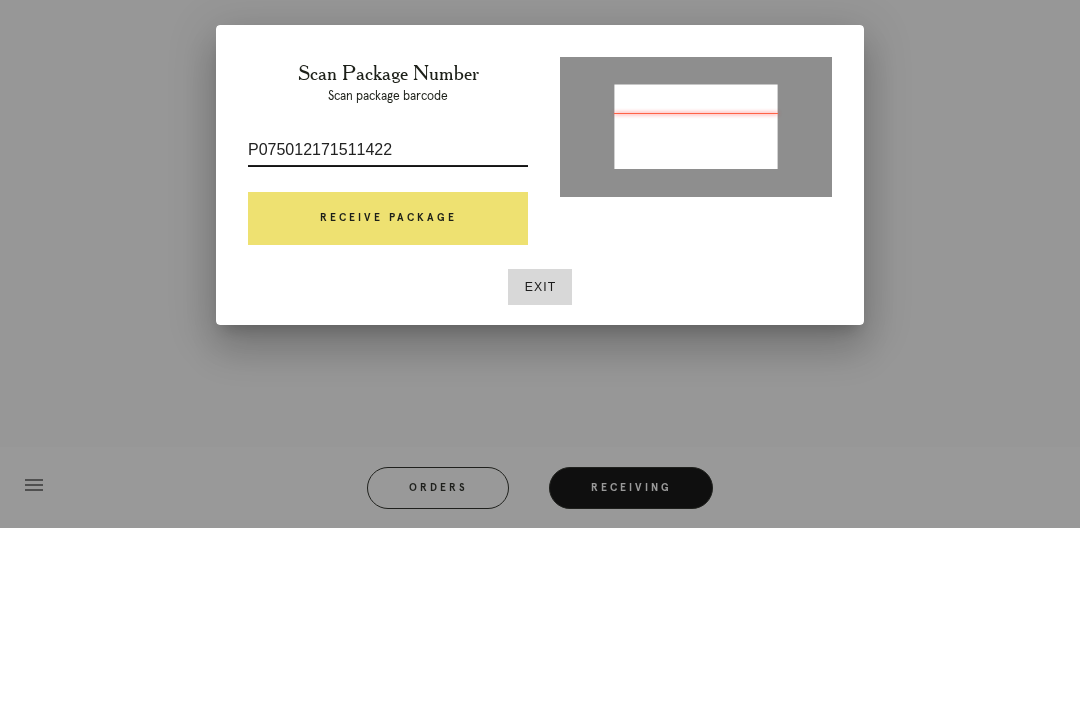 click on "Receive Package" at bounding box center [388, 398] 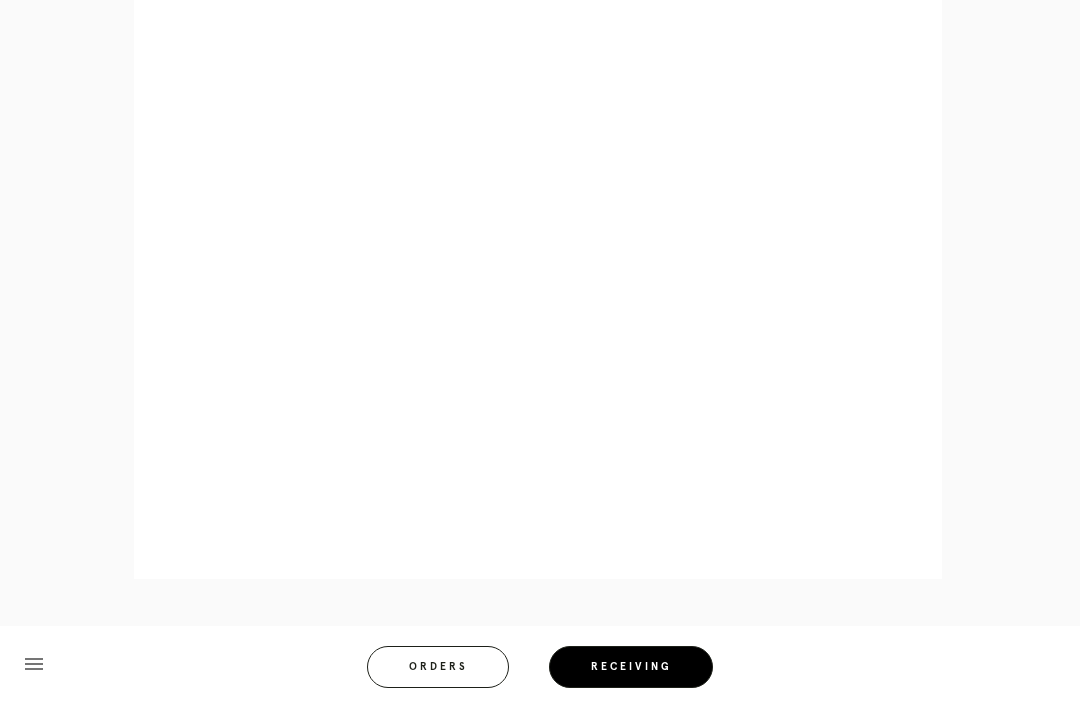 scroll, scrollTop: 928, scrollLeft: 0, axis: vertical 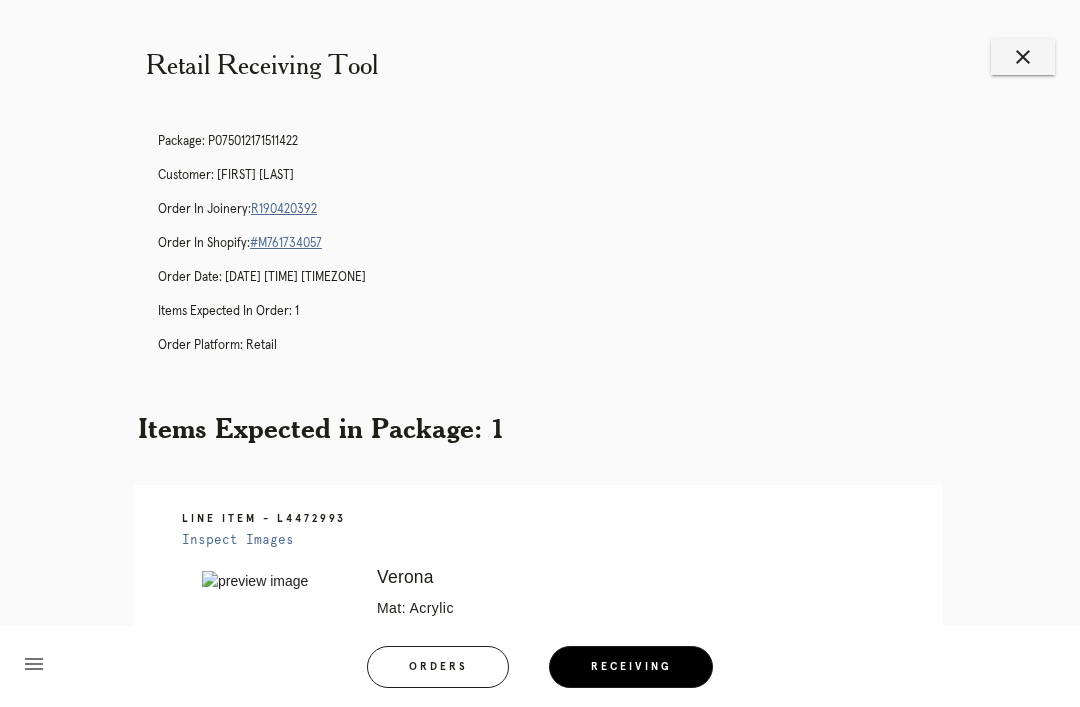 click on "Orders" at bounding box center [438, 667] 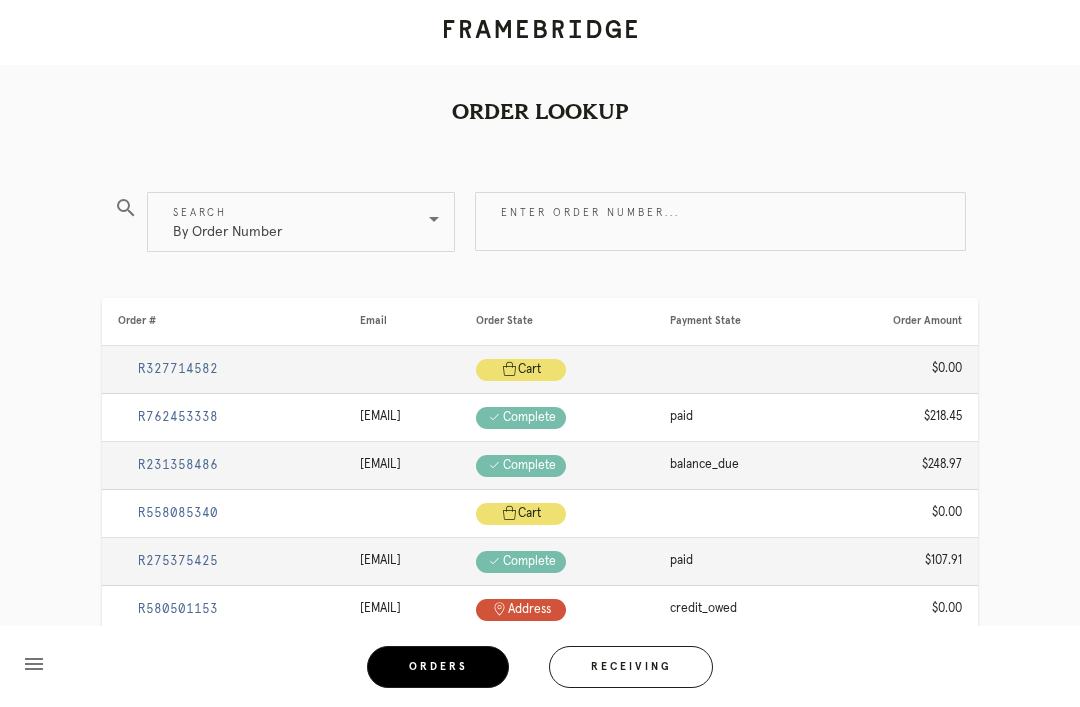 click on "Enter order number..." at bounding box center (720, 221) 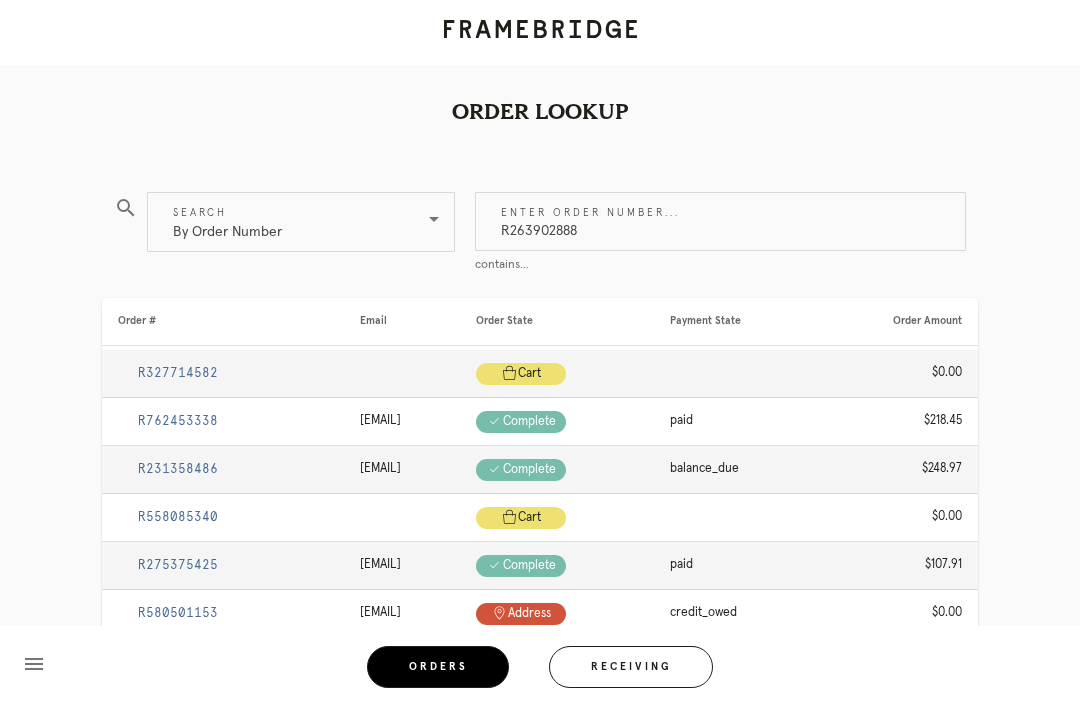type on "R263902888" 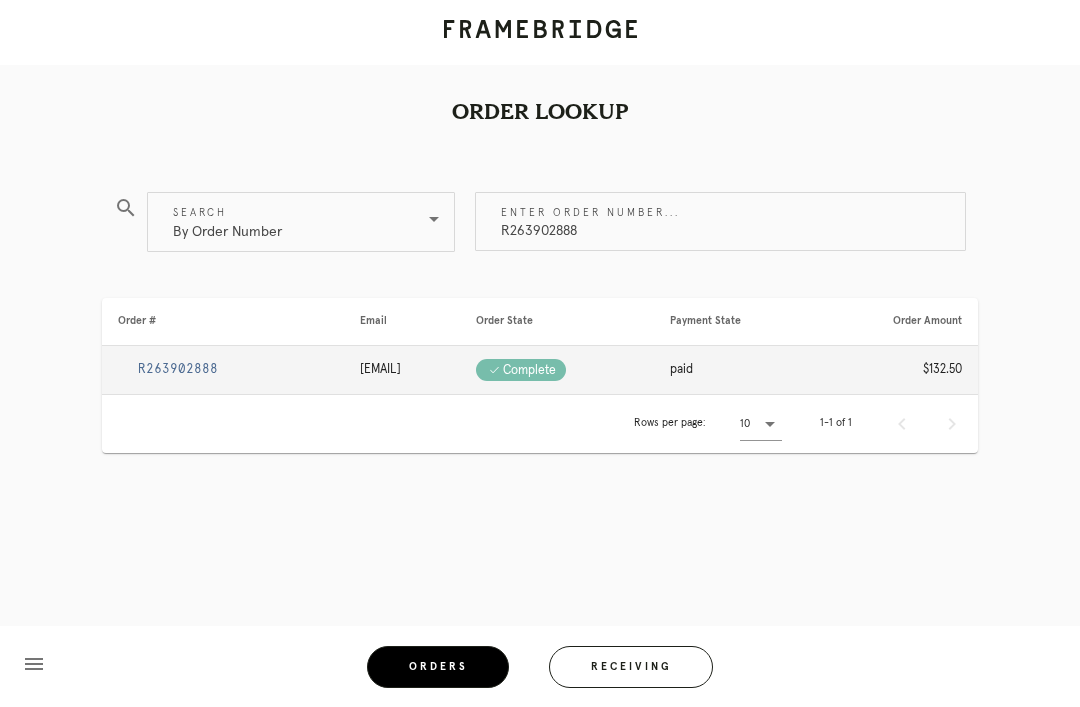 click on "R263902888" at bounding box center (178, 369) 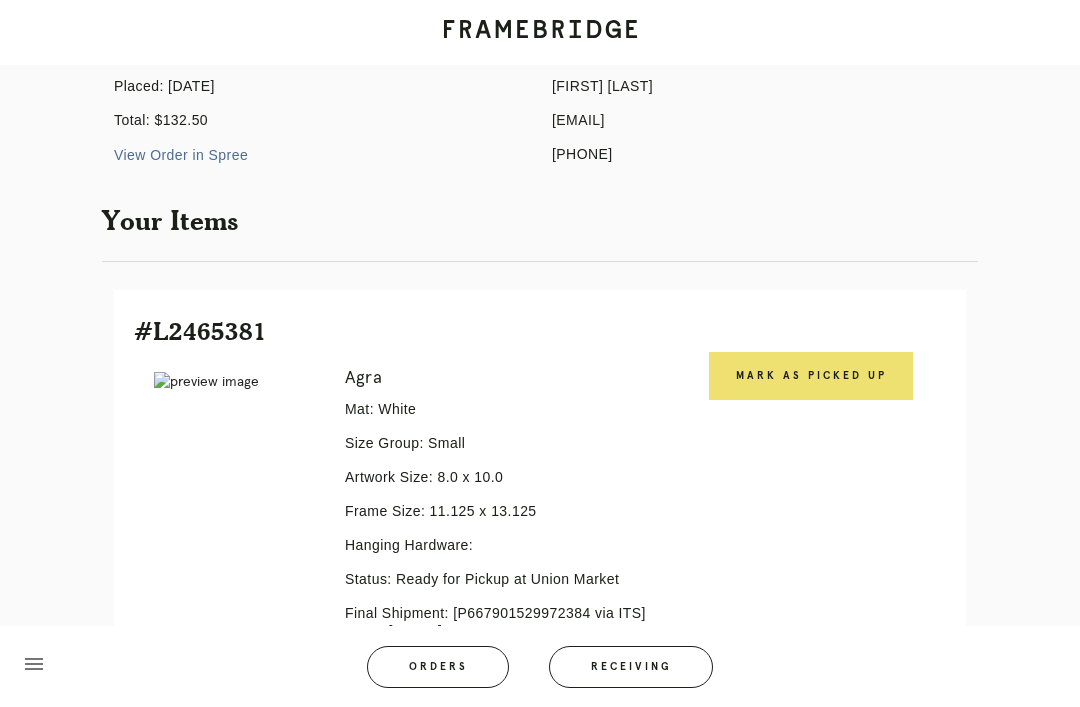 scroll, scrollTop: 245, scrollLeft: 0, axis: vertical 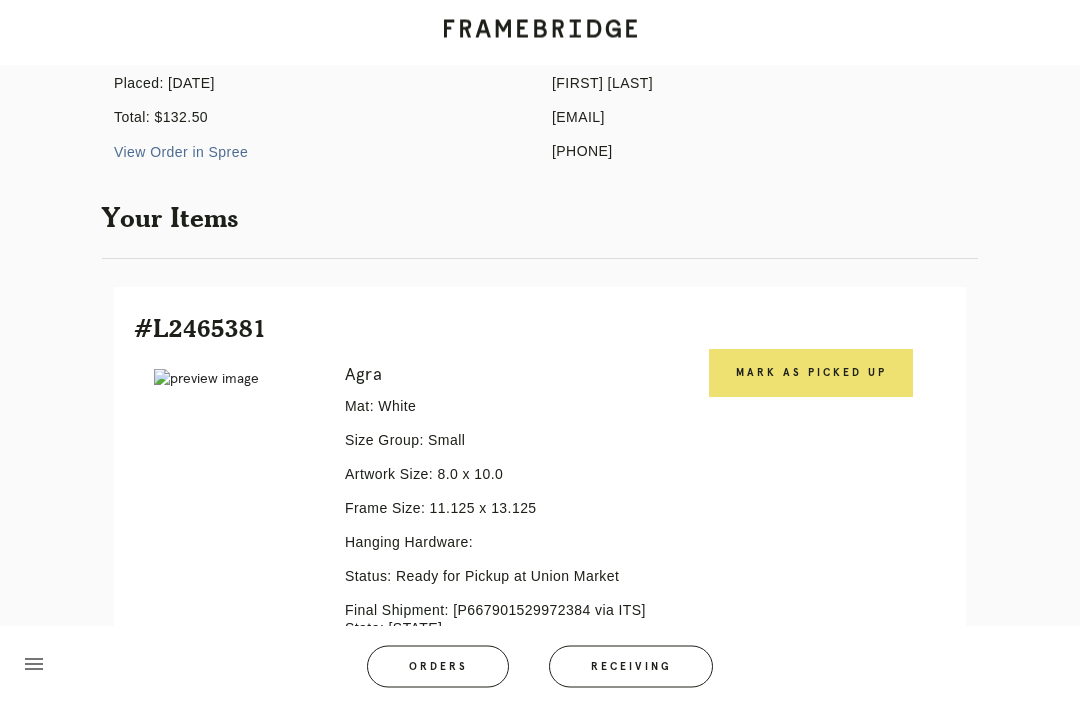click at bounding box center [235, 380] 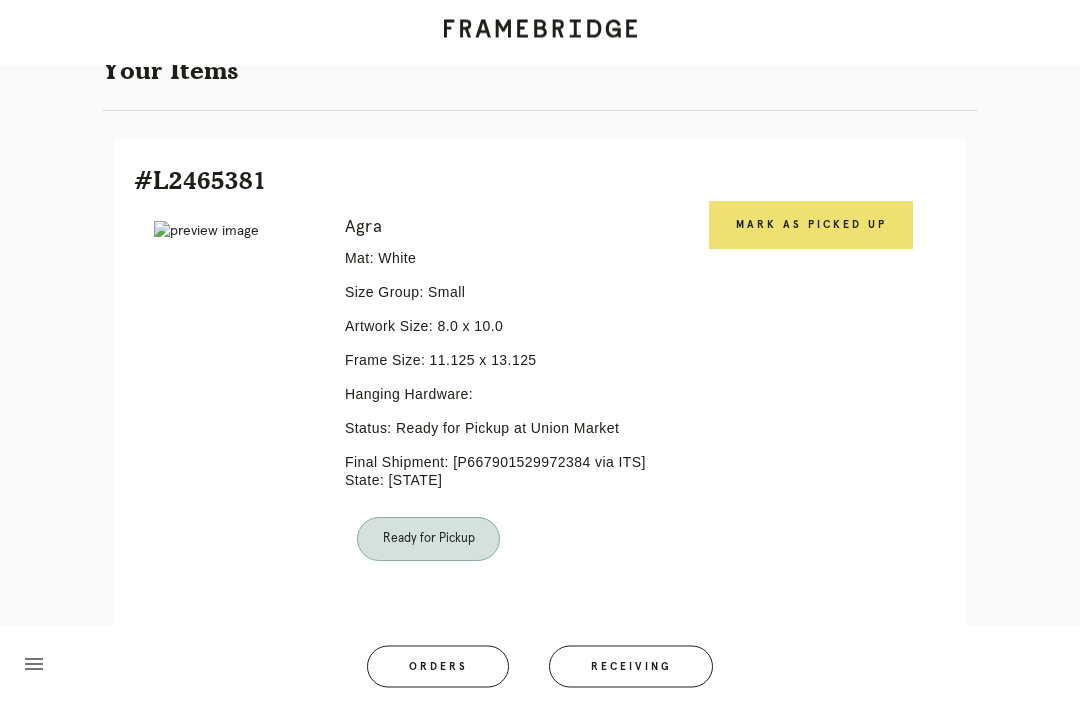 scroll, scrollTop: 394, scrollLeft: 0, axis: vertical 